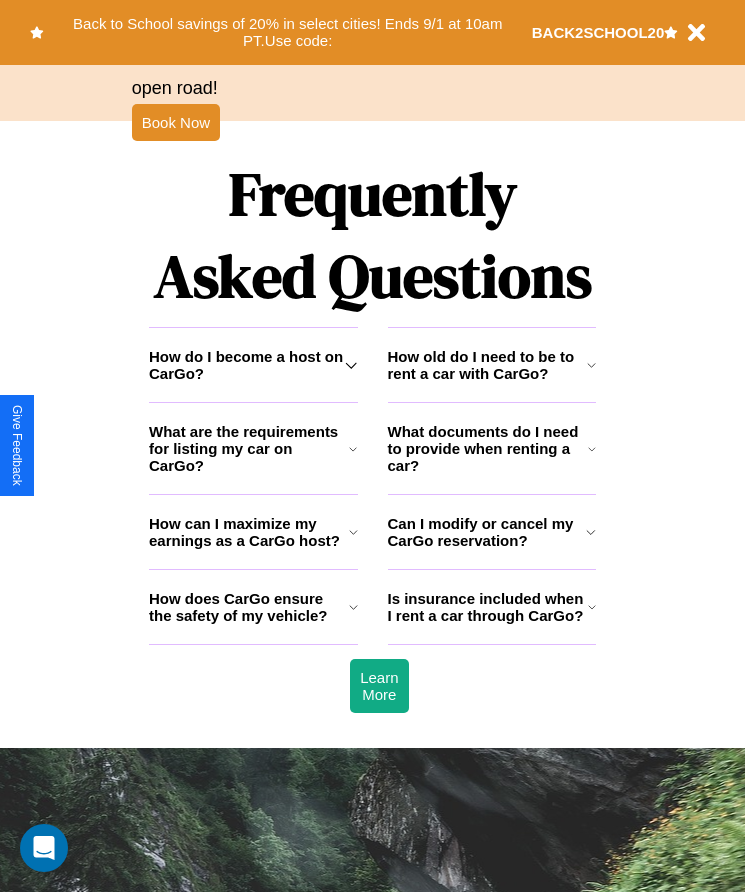 scroll, scrollTop: 2608, scrollLeft: 0, axis: vertical 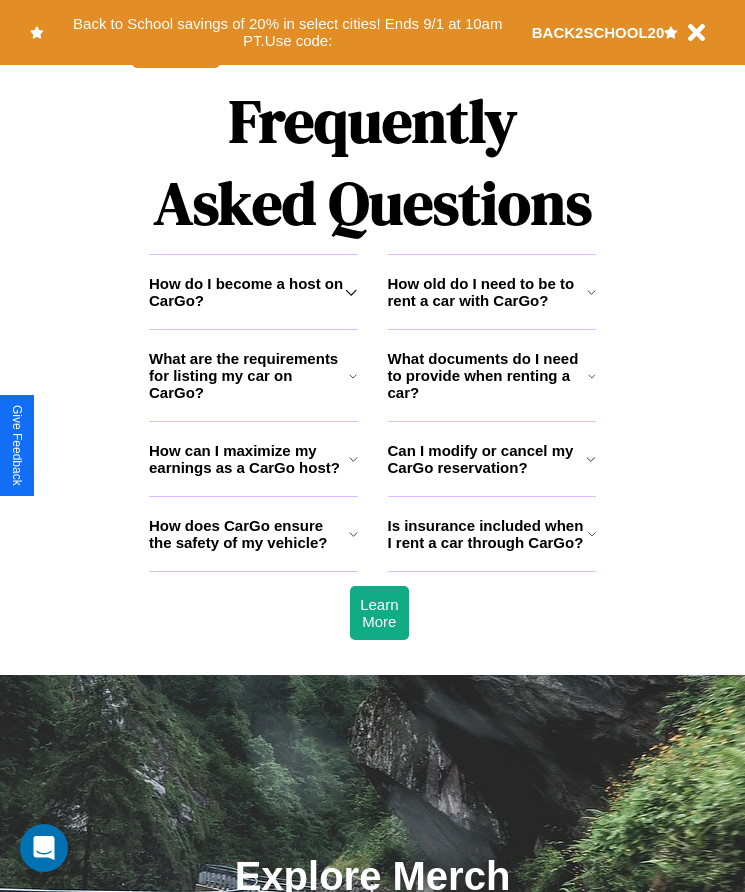 click 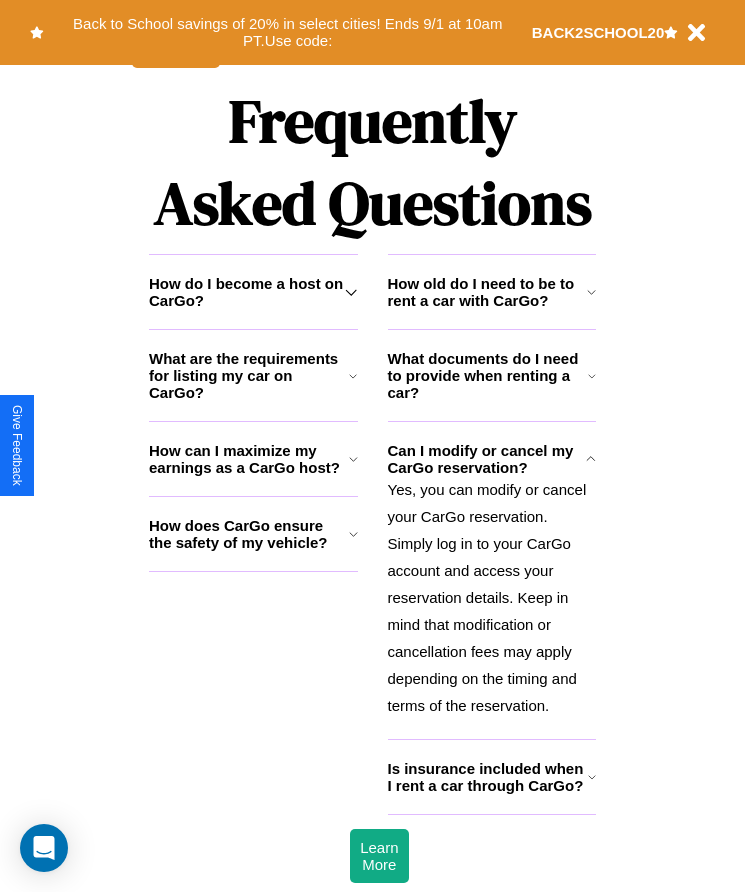 click on "How does CarGo ensure the safety of my vehicle?" at bounding box center [249, 534] 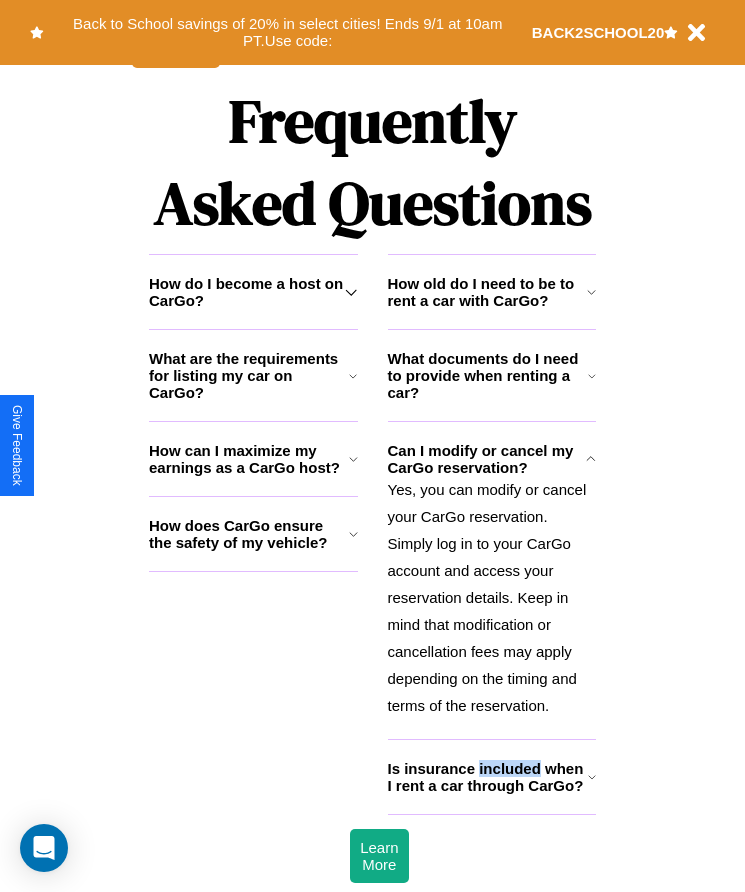 click on "Is insurance included when I rent a car through CarGo?" at bounding box center (488, 777) 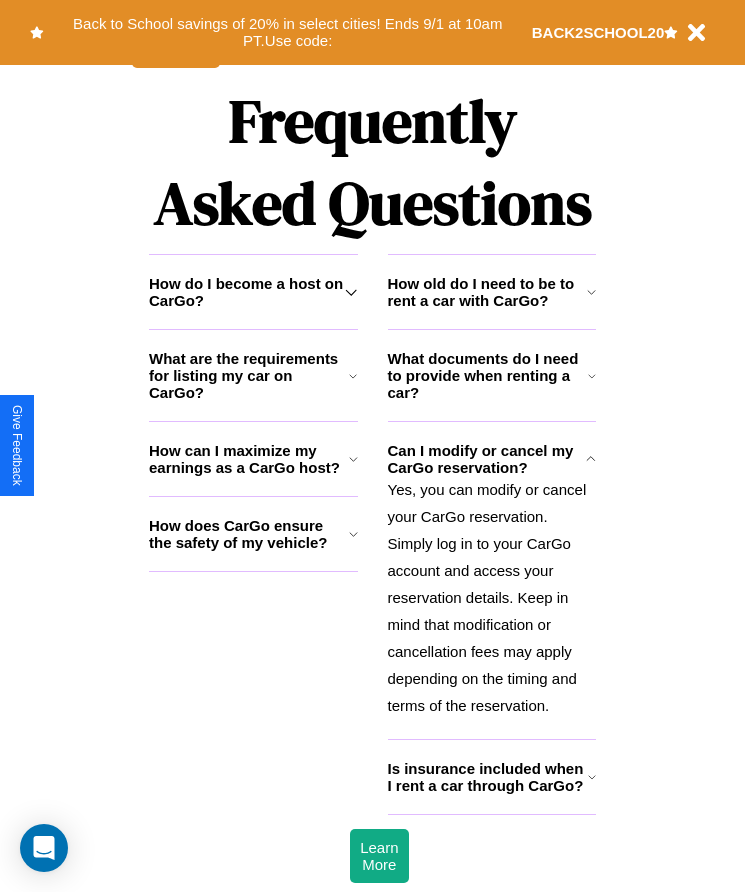 click on "How do I become a host on CarGo?" at bounding box center (247, 292) 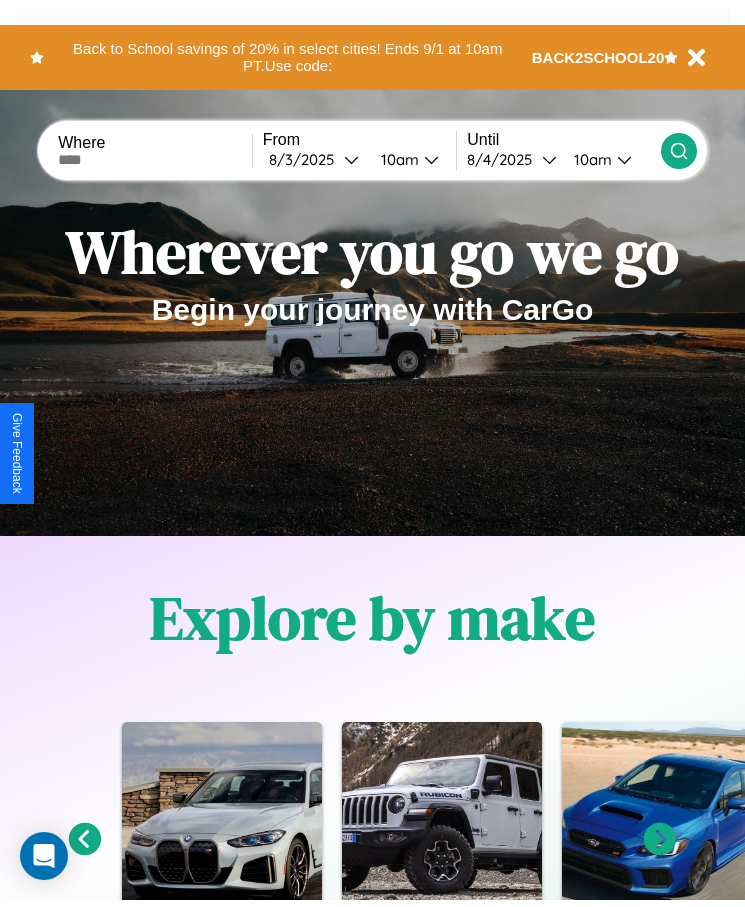 scroll, scrollTop: 0, scrollLeft: 0, axis: both 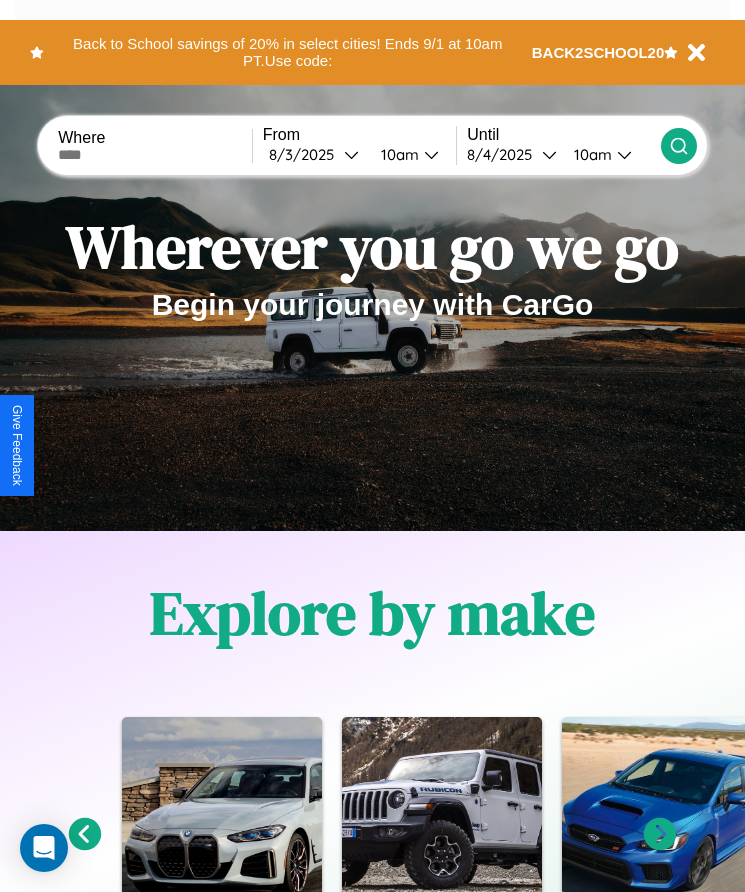 click at bounding box center (155, 155) 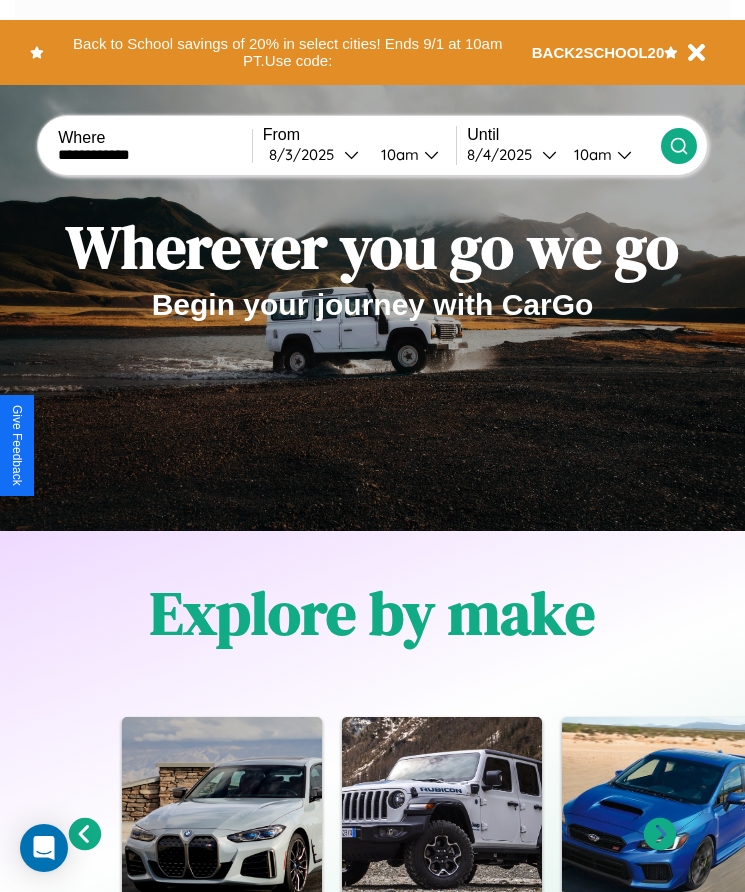 type on "**********" 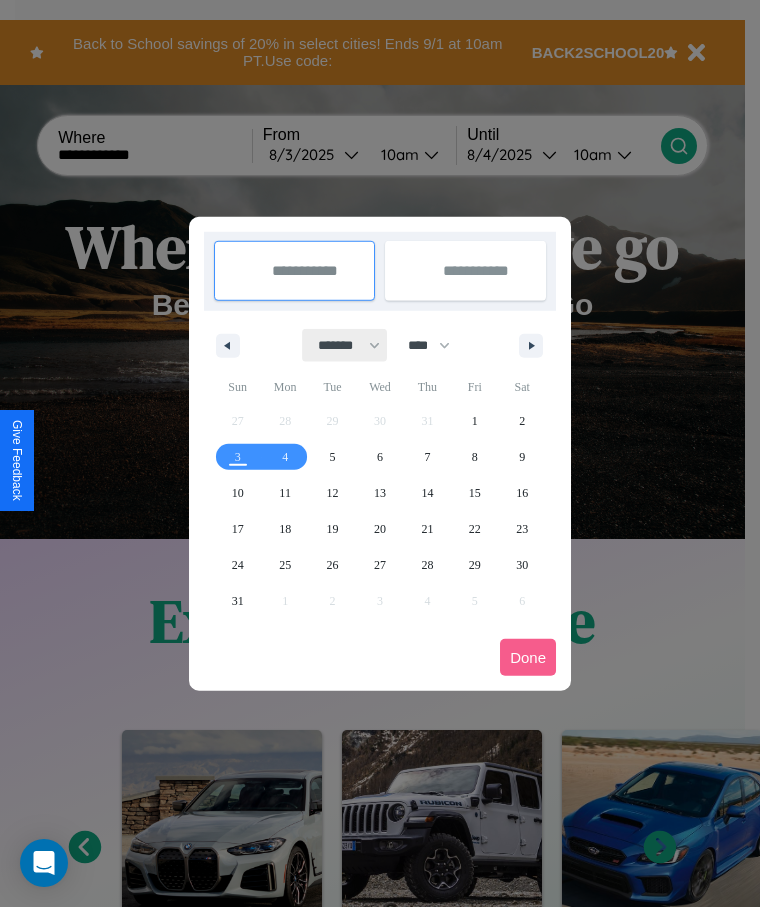click on "******* ******** ***** ***** *** **** **** ****** ********* ******* ******** ********" at bounding box center [345, 345] 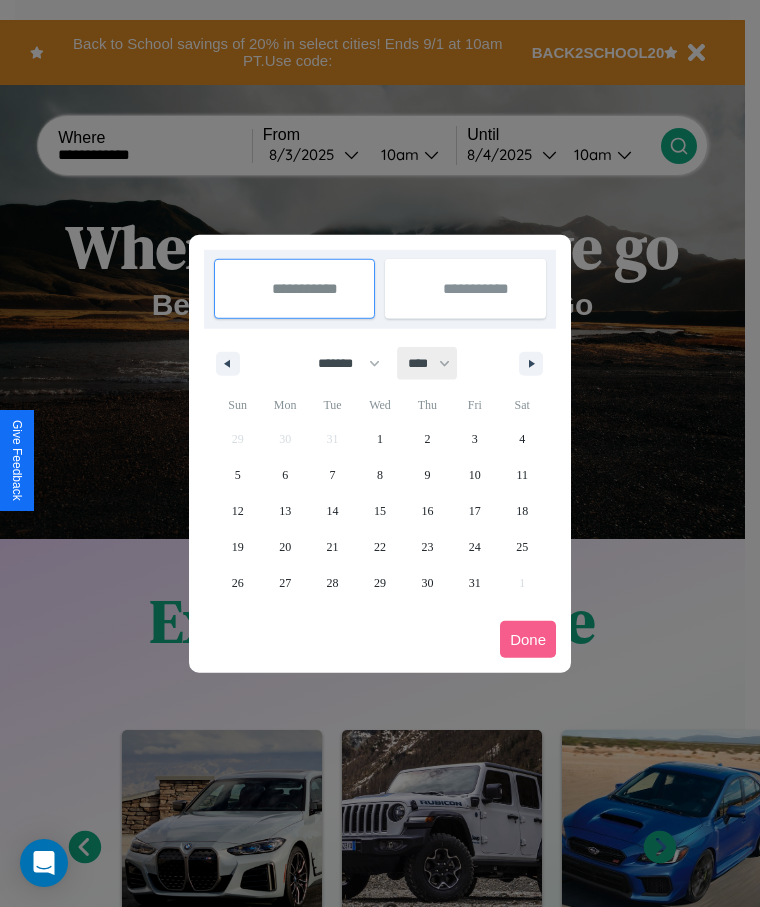 click on "**** **** **** **** **** **** **** **** **** **** **** **** **** **** **** **** **** **** **** **** **** **** **** **** **** **** **** **** **** **** **** **** **** **** **** **** **** **** **** **** **** **** **** **** **** **** **** **** **** **** **** **** **** **** **** **** **** **** **** **** **** **** **** **** **** **** **** **** **** **** **** **** **** **** **** **** **** **** **** **** **** **** **** **** **** **** **** **** **** **** **** **** **** **** **** **** **** **** **** **** **** **** **** **** **** **** **** **** **** **** **** **** **** **** **** **** **** **** **** **** ****" at bounding box center [428, 363] 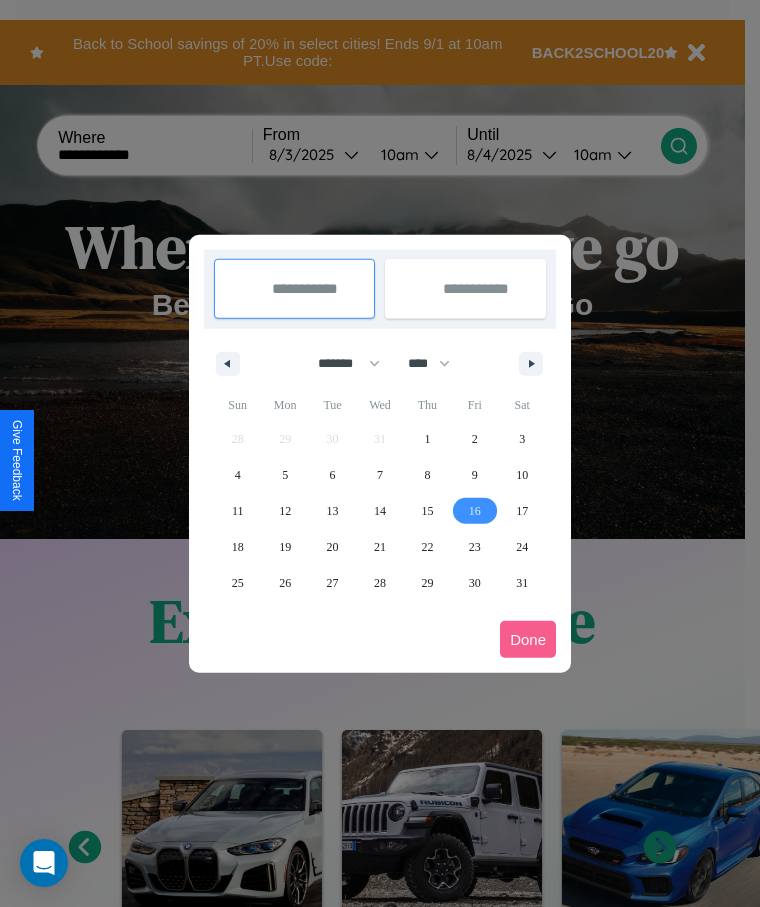 click on "16" at bounding box center [475, 511] 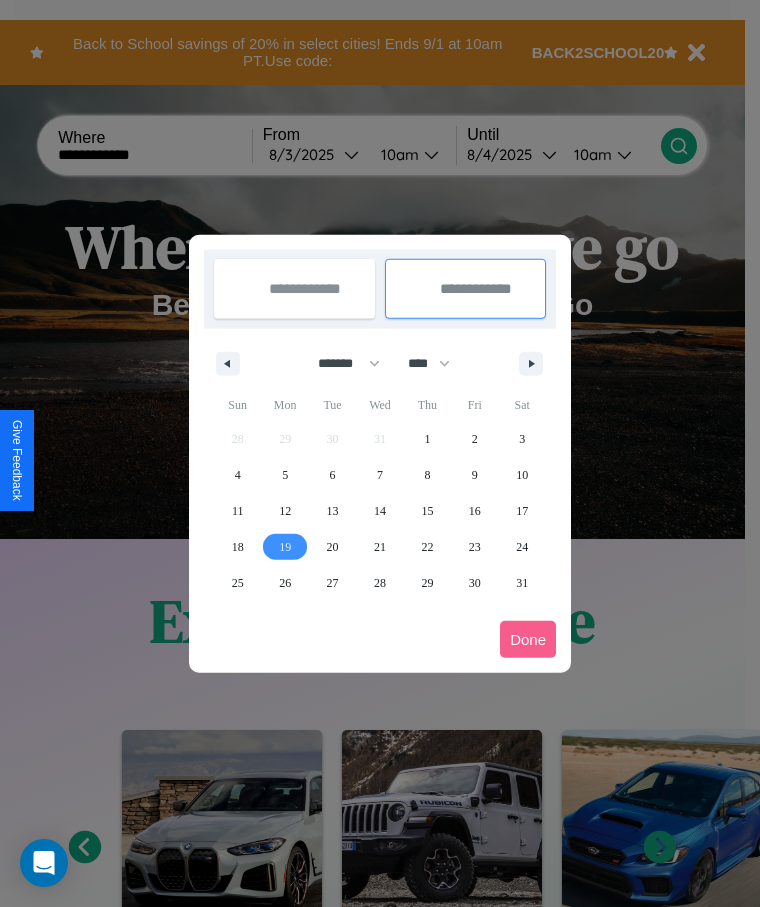click on "19" at bounding box center (285, 547) 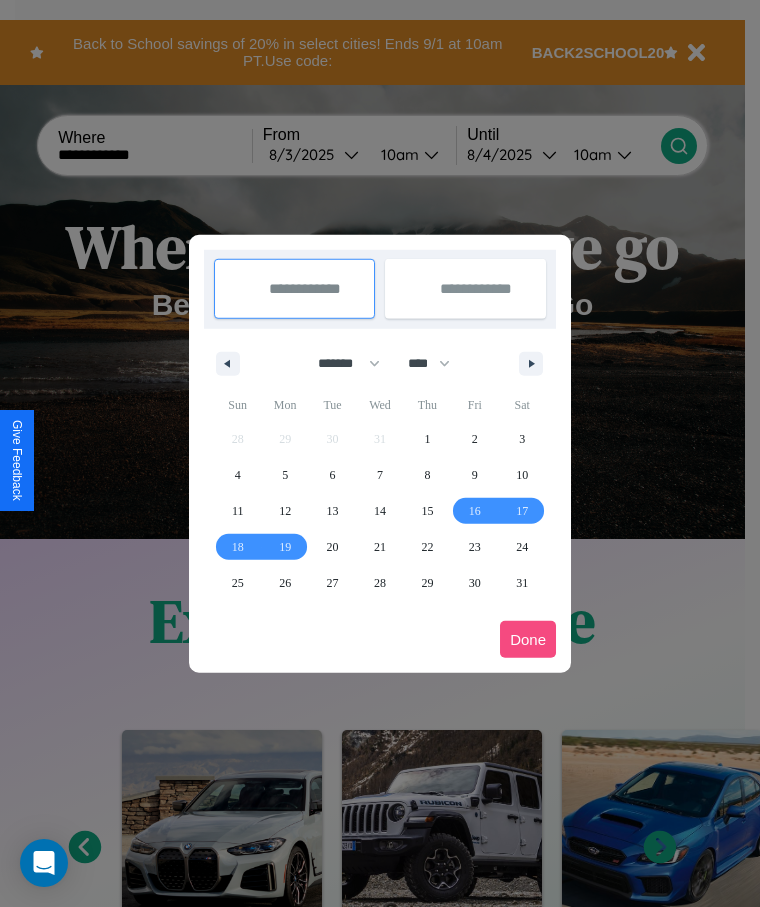 click on "Done" at bounding box center (528, 639) 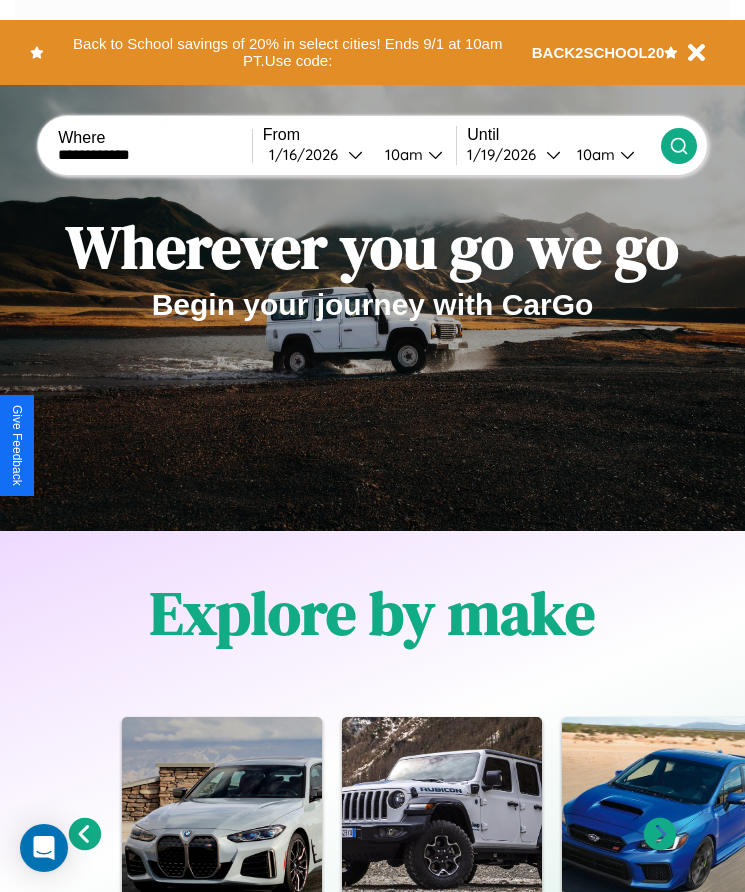 click 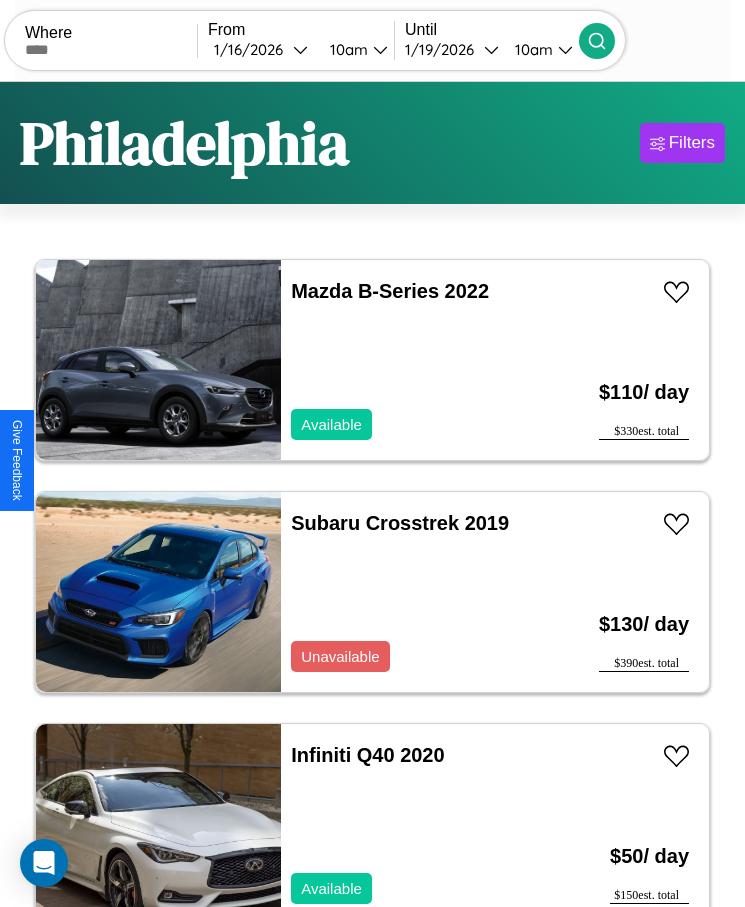 scroll, scrollTop: 50, scrollLeft: 0, axis: vertical 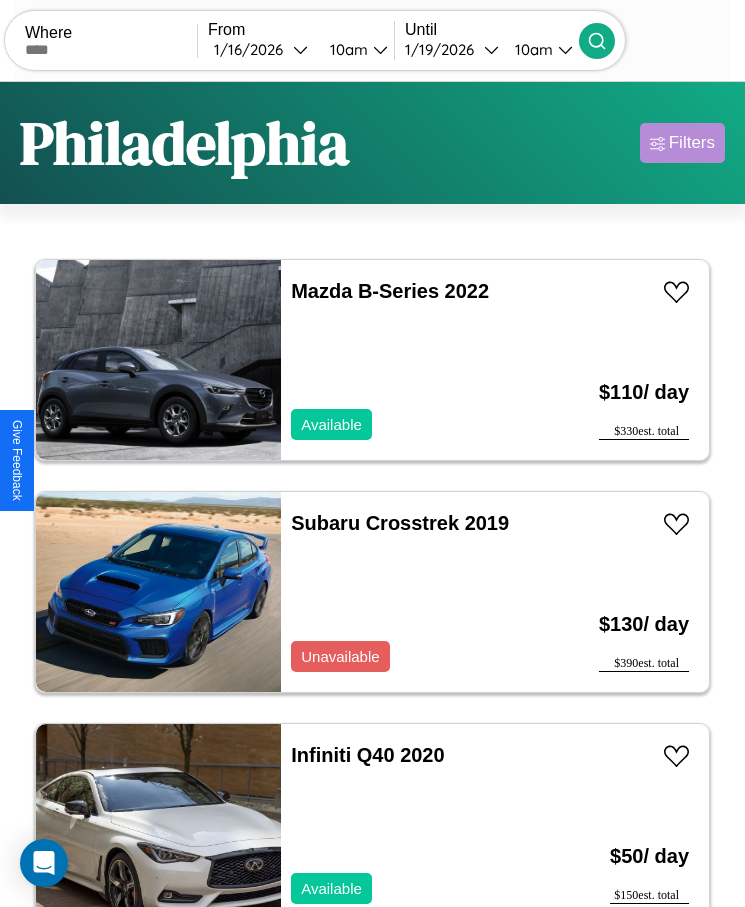click on "Filters" at bounding box center [692, 143] 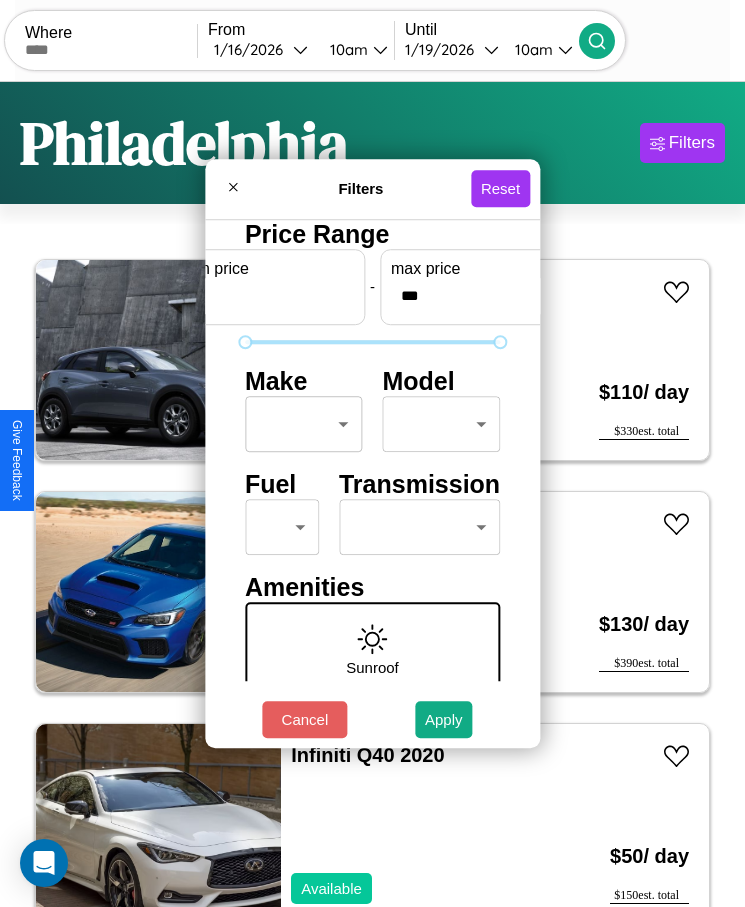 click on "CarGo Where From 1 / 16 / 2026 10am Until 1 / 19 / 2026 10am Become a Host Login Sign Up Philadelphia Filters 121  cars in this area These cars can be picked up in this city. Mazda   B-Series   2022 Available $ 110  / day $ 330  est. total Subaru   Crosstrek   2019 Unavailable $ 130  / day $ 390  est. total Infiniti   Q40   2020 Available $ 50  / day $ 150  est. total Nissan   NISSAN Z   2019 Available $ 60  / day $ 180  est. total Mercedes   L1117   2014 Available $ 60  / day $ 180  est. total Lincoln   Navigator   2020 Available $ 80  / day $ 240  est. total Lexus   IS   2014 Available $ 160  / day $ 480  est. total Bentley   Arnage   2018 Available $ 130  / day $ 390  est. total Maserati   Grancabrio   2023 Available $ 160  / day $ 480  est. total Maserati   Quattroporte   2024 Available $ 30  / day $ 90  est. total Mazda   Mazda6   2018 Available $ 120  / day $ 360  est. total Lexus   SC   2016 Available $ 50  / day $ 150  est. total Hummer   H3T   2020 Available $ 70  / day $ 210  est. total Fiat     $ $" at bounding box center (372, 478) 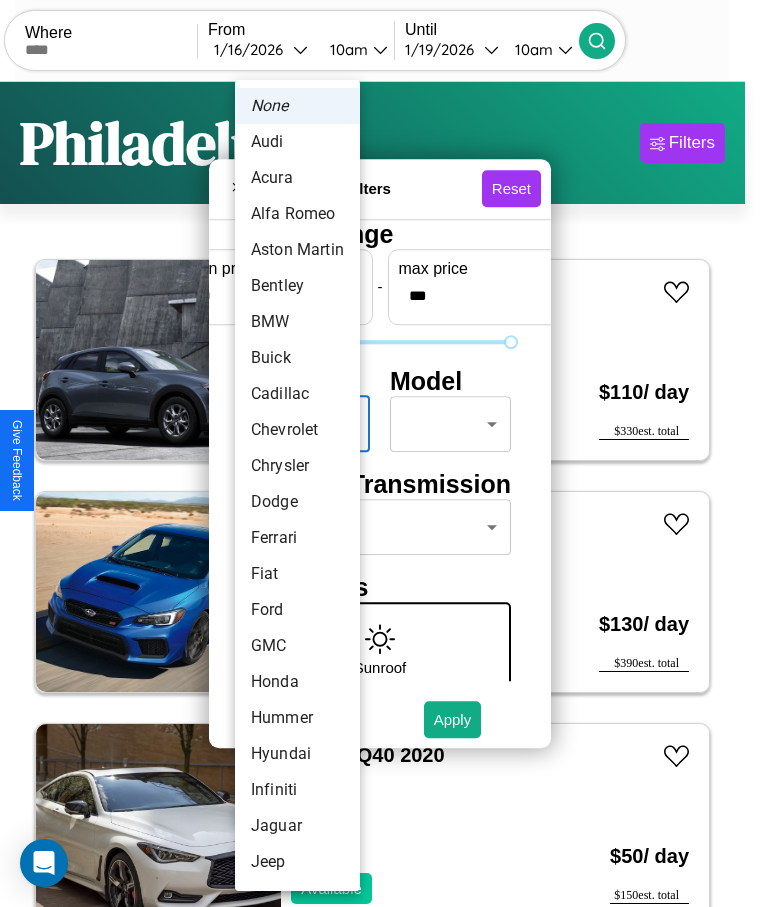 scroll, scrollTop: 17, scrollLeft: 0, axis: vertical 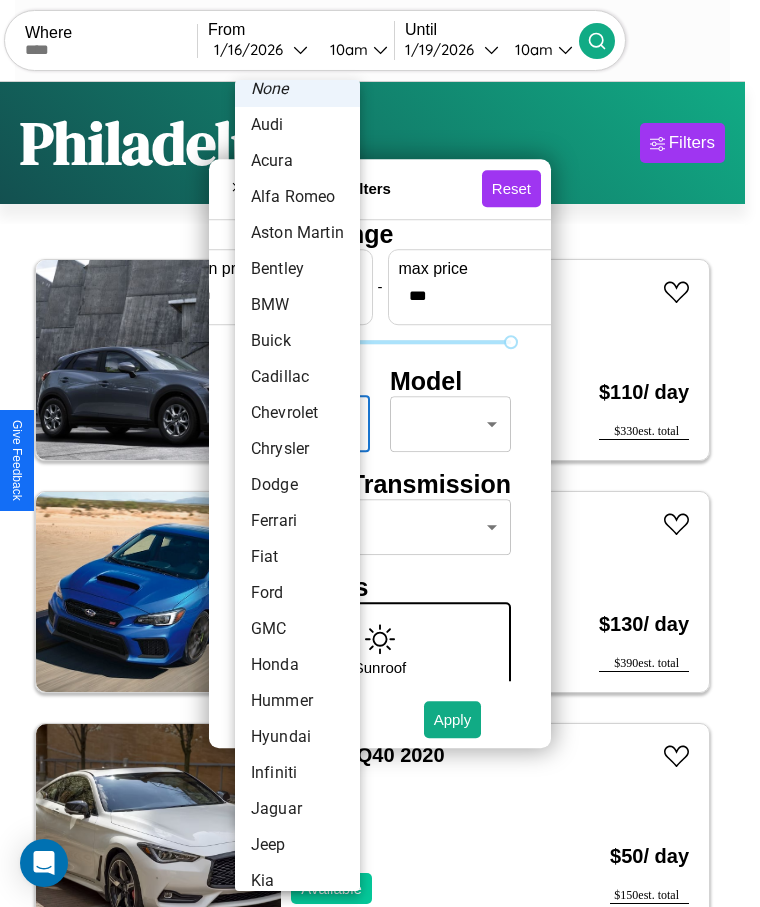 click on "Dodge" at bounding box center (297, 485) 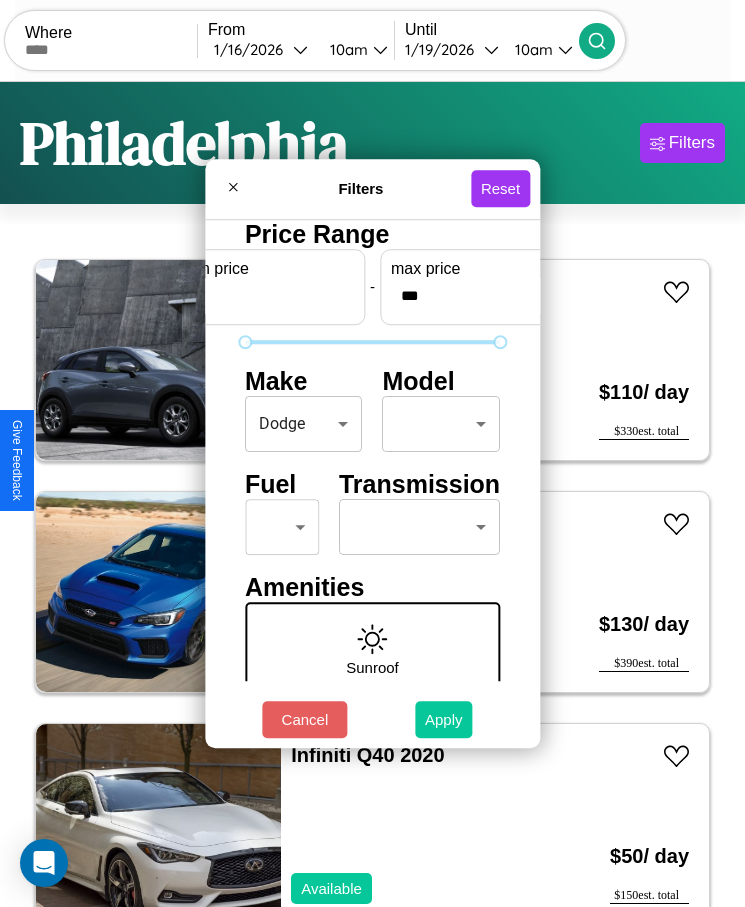 click on "Apply" at bounding box center (444, 719) 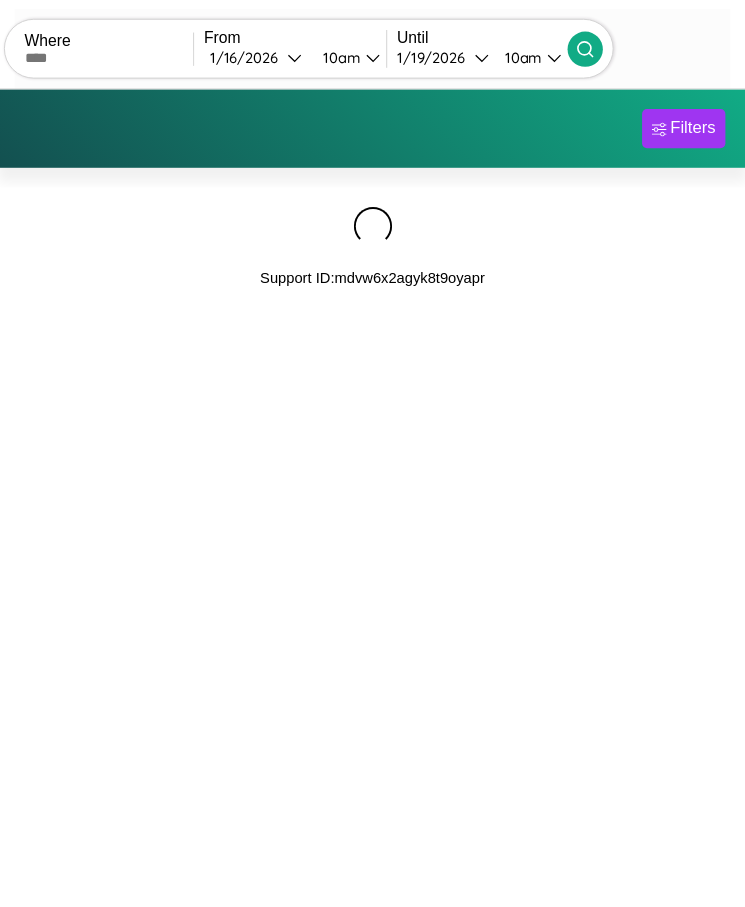 scroll, scrollTop: 0, scrollLeft: 0, axis: both 